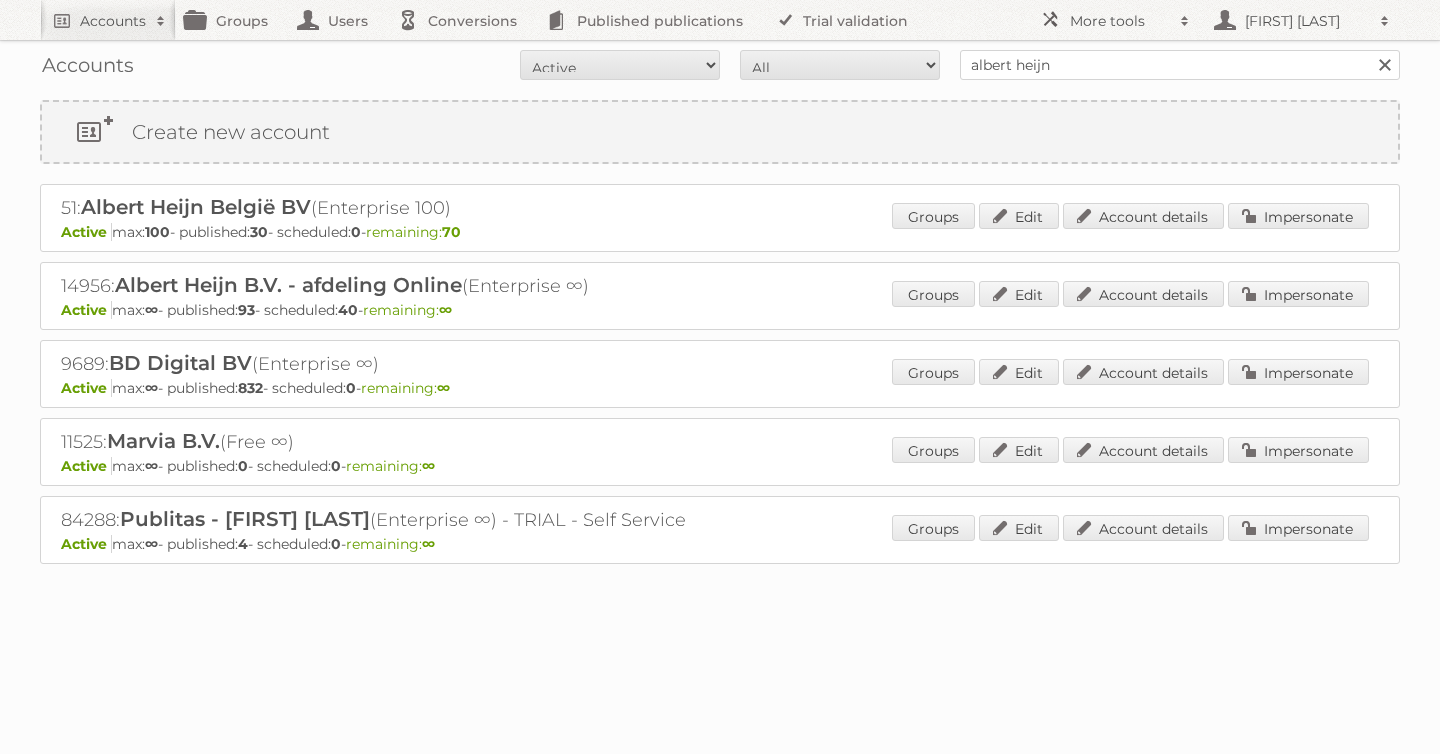 scroll, scrollTop: 0, scrollLeft: 0, axis: both 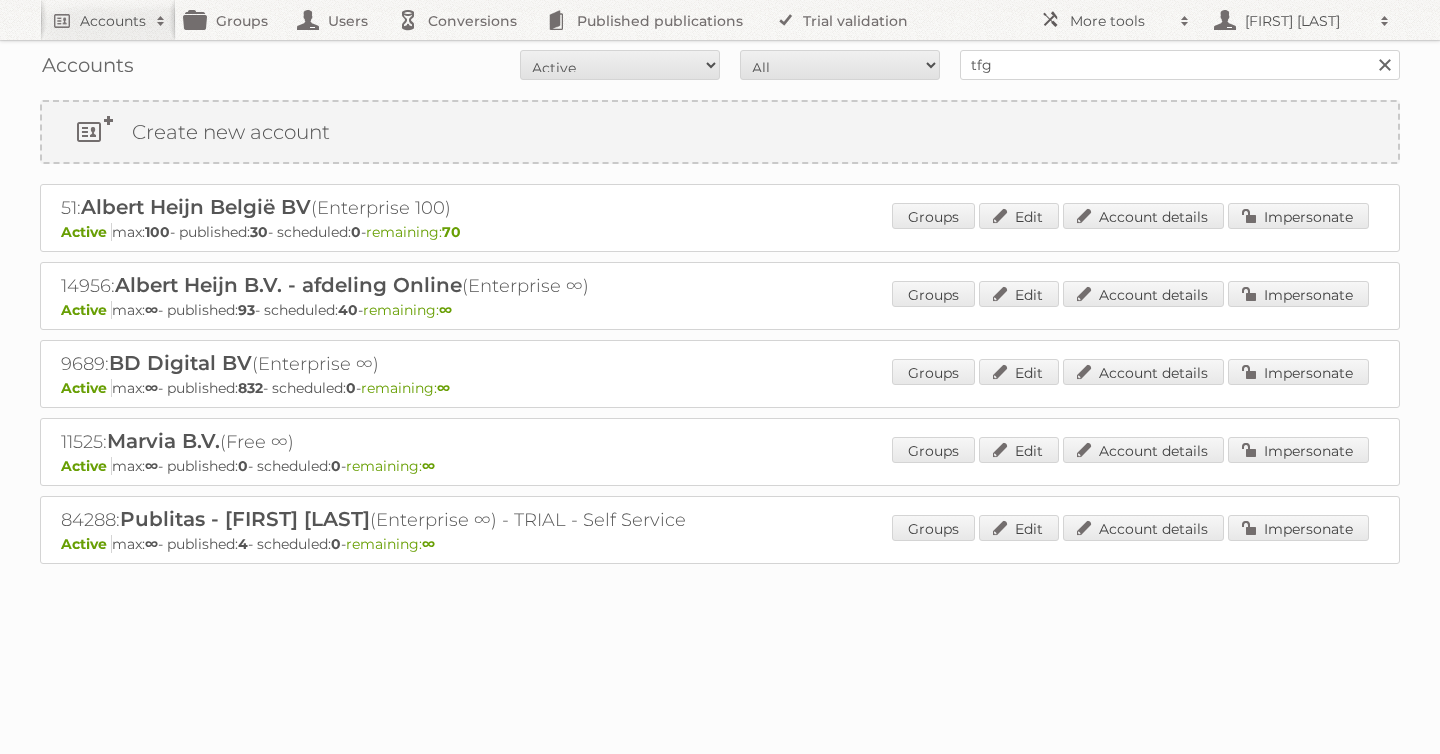 type on "tfg media" 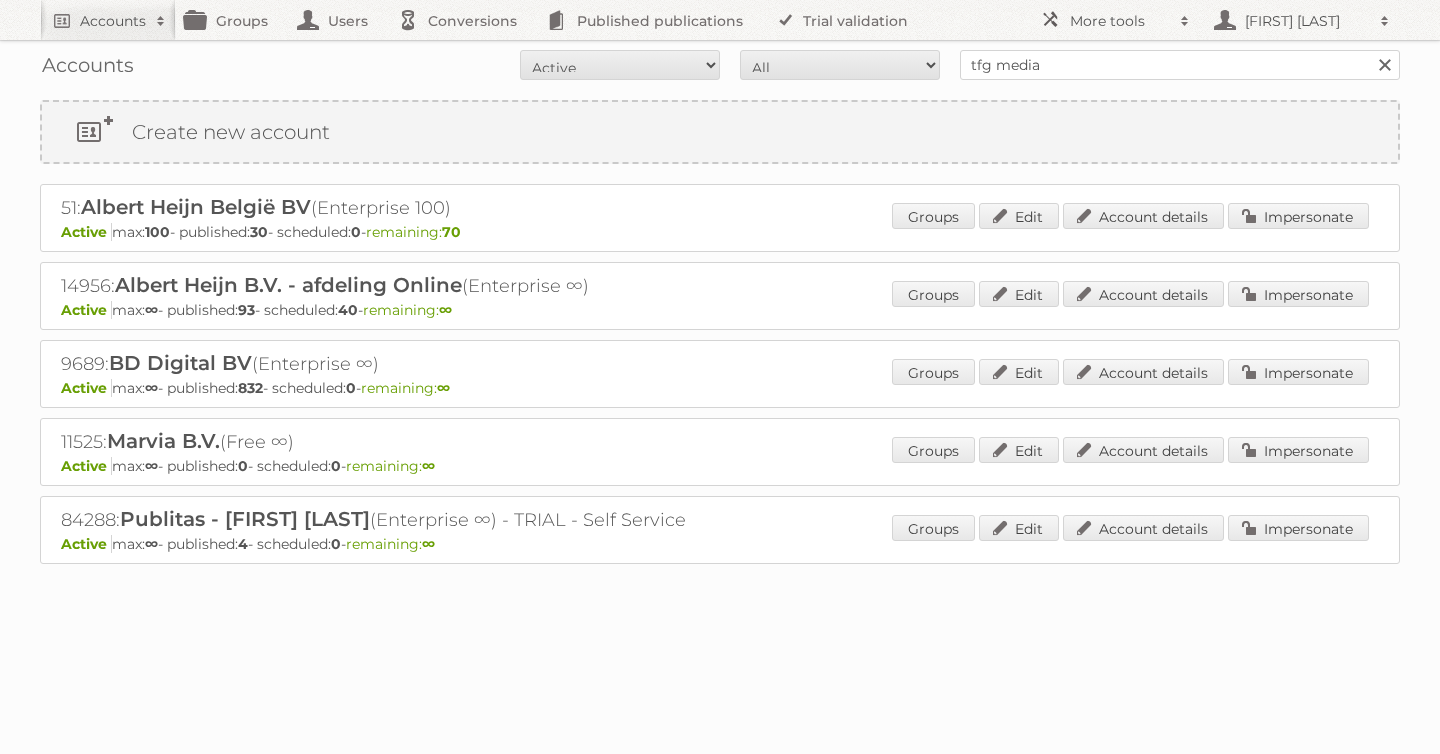 click on "Search" at bounding box center (1384, 65) 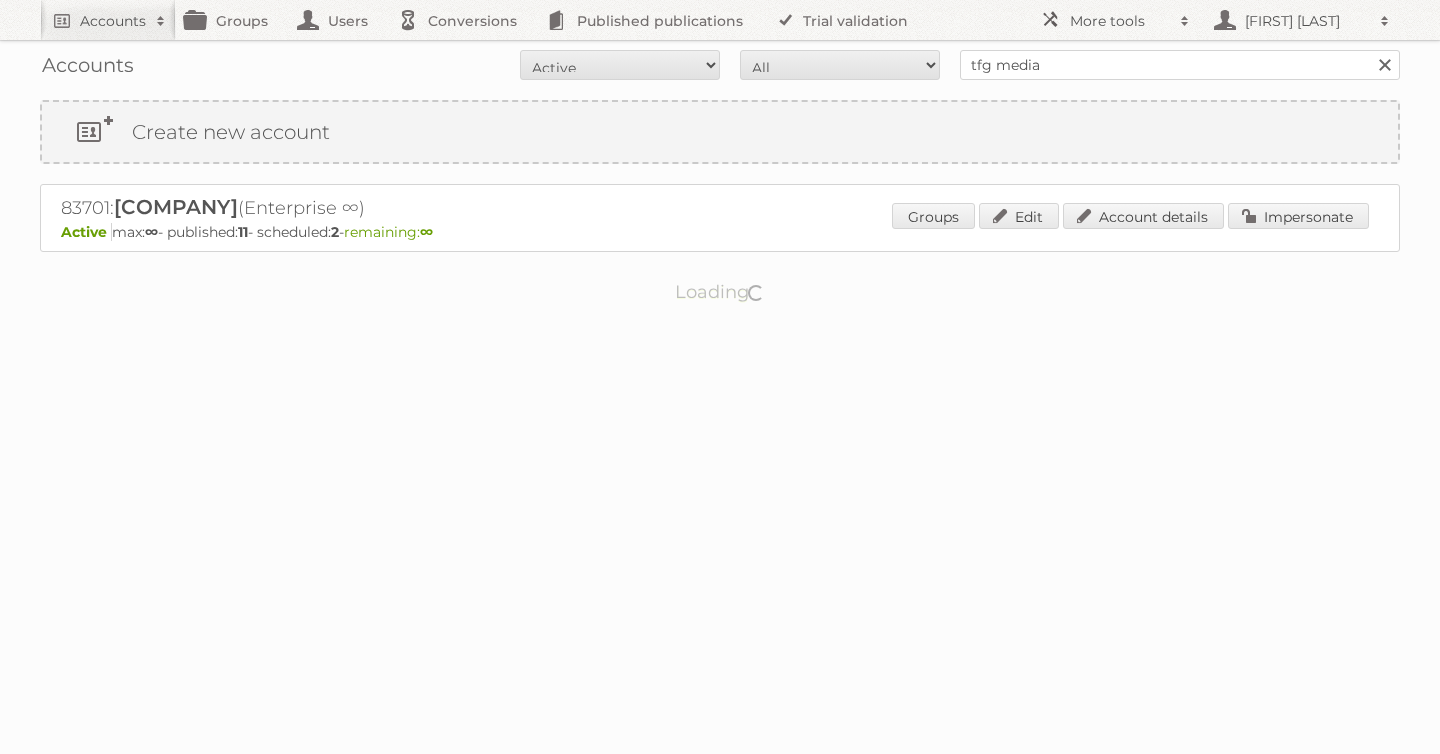 scroll, scrollTop: 0, scrollLeft: 0, axis: both 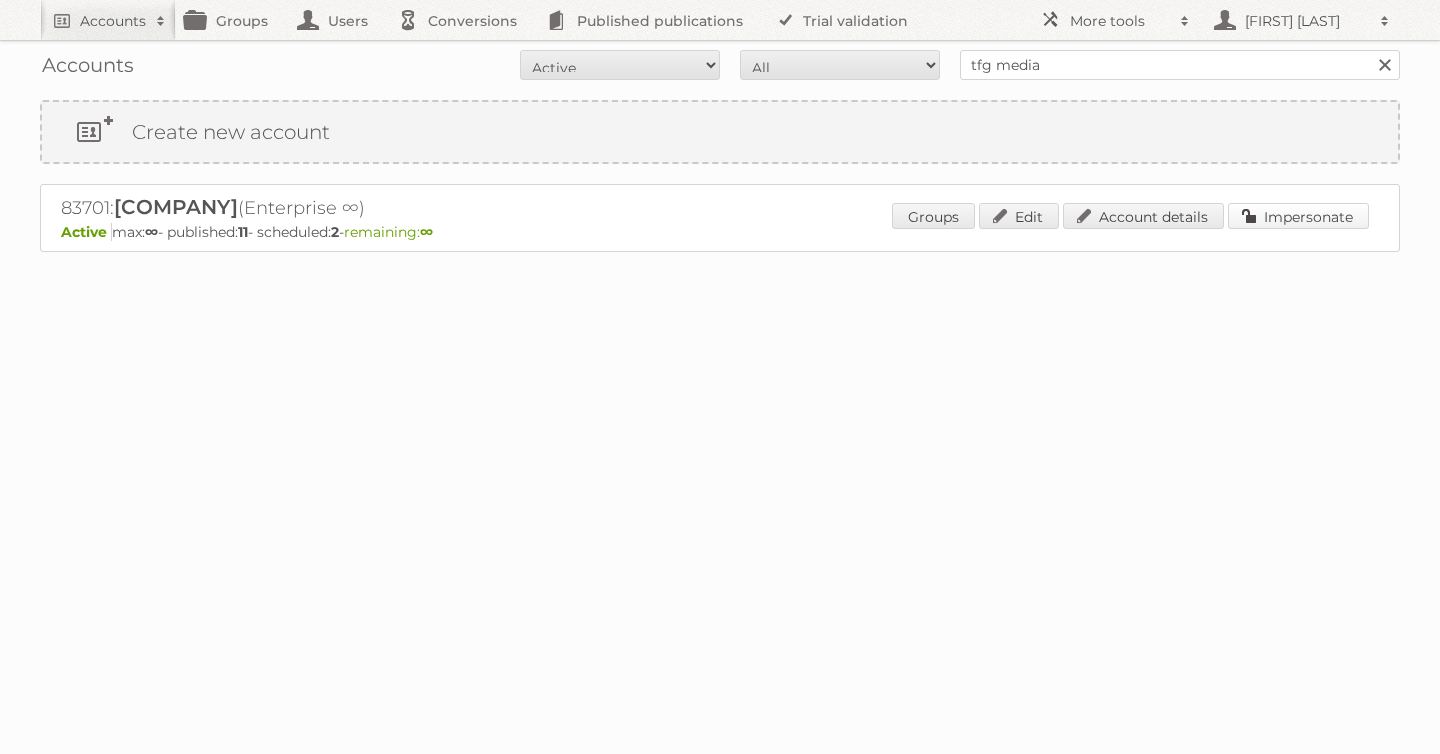 click on "Impersonate" at bounding box center [1298, 216] 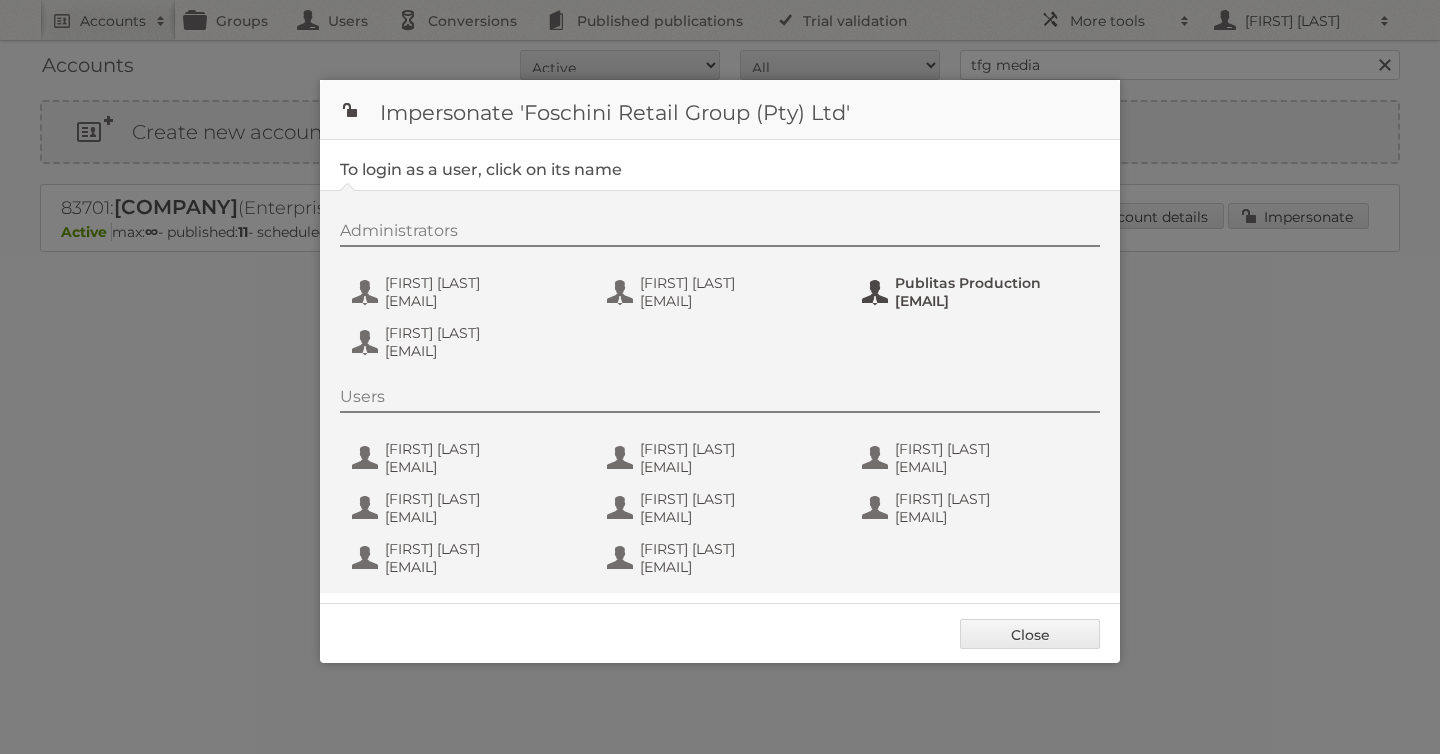 click on "[EMAIL]" at bounding box center [992, 301] 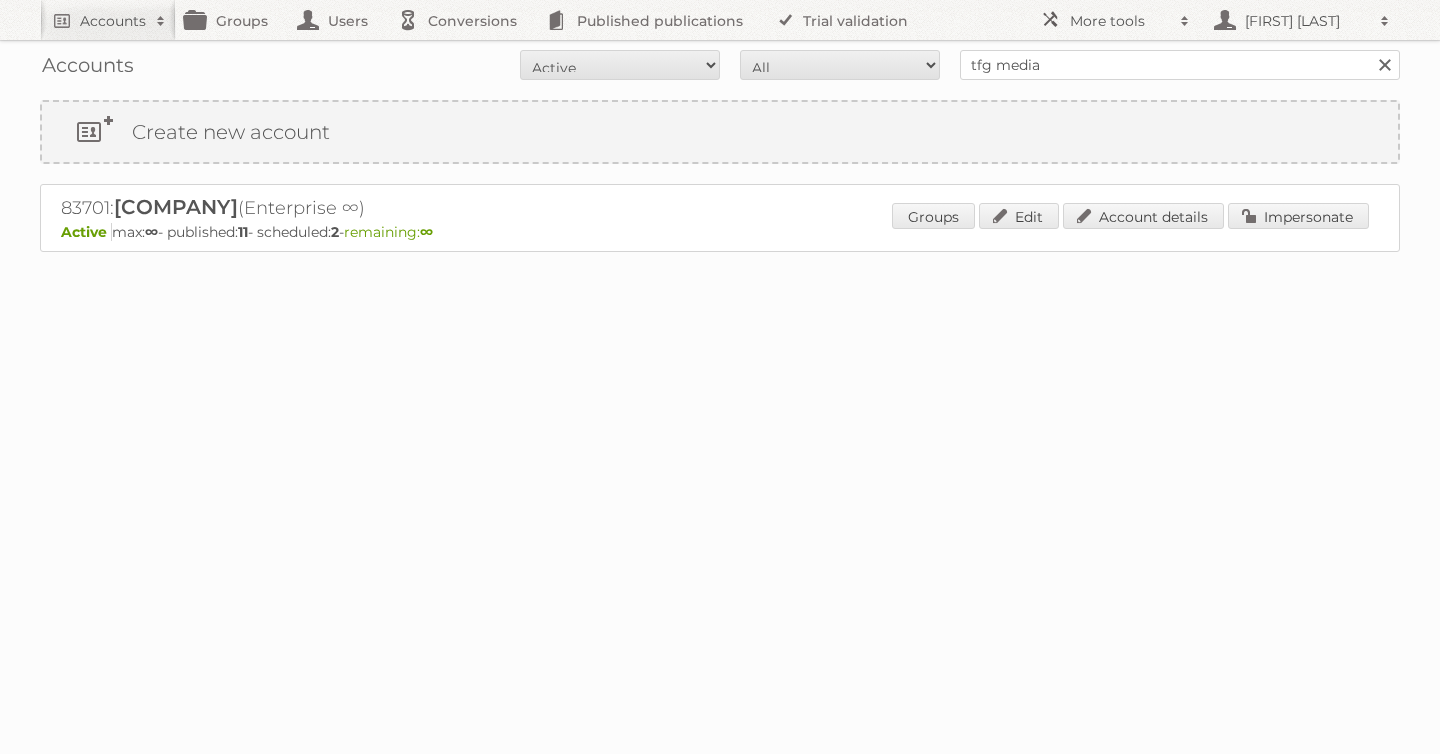 scroll, scrollTop: 0, scrollLeft: 0, axis: both 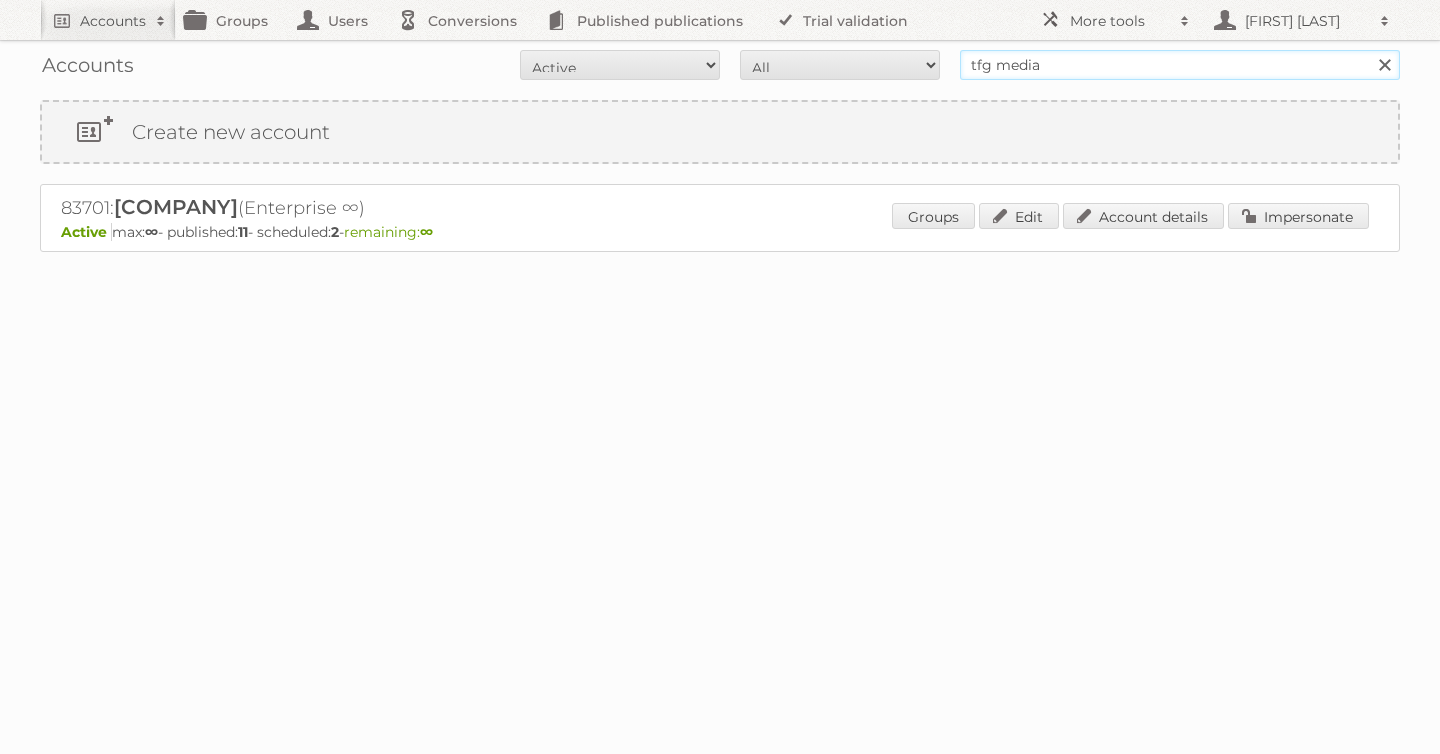 drag, startPoint x: 1026, startPoint y: 69, endPoint x: 801, endPoint y: 67, distance: 225.0089 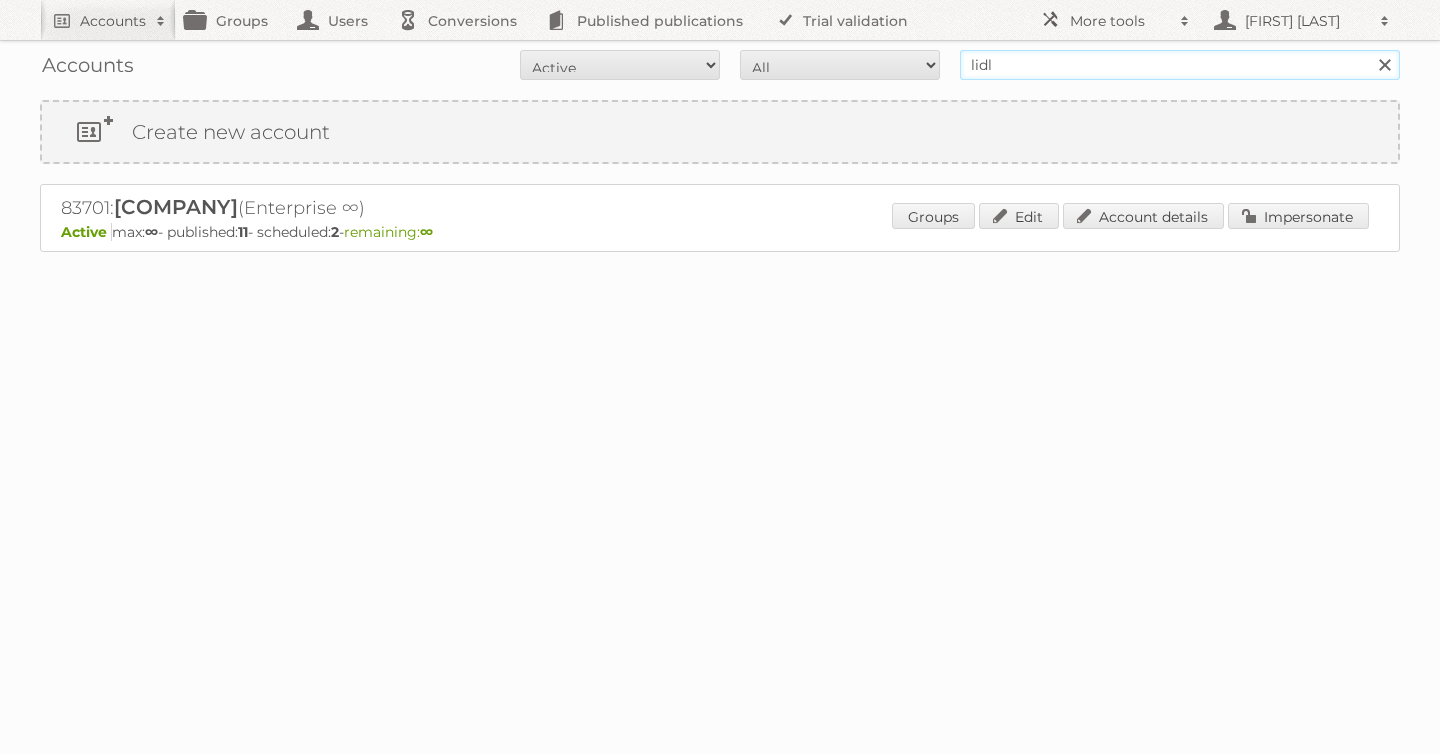 type on "lidl be" 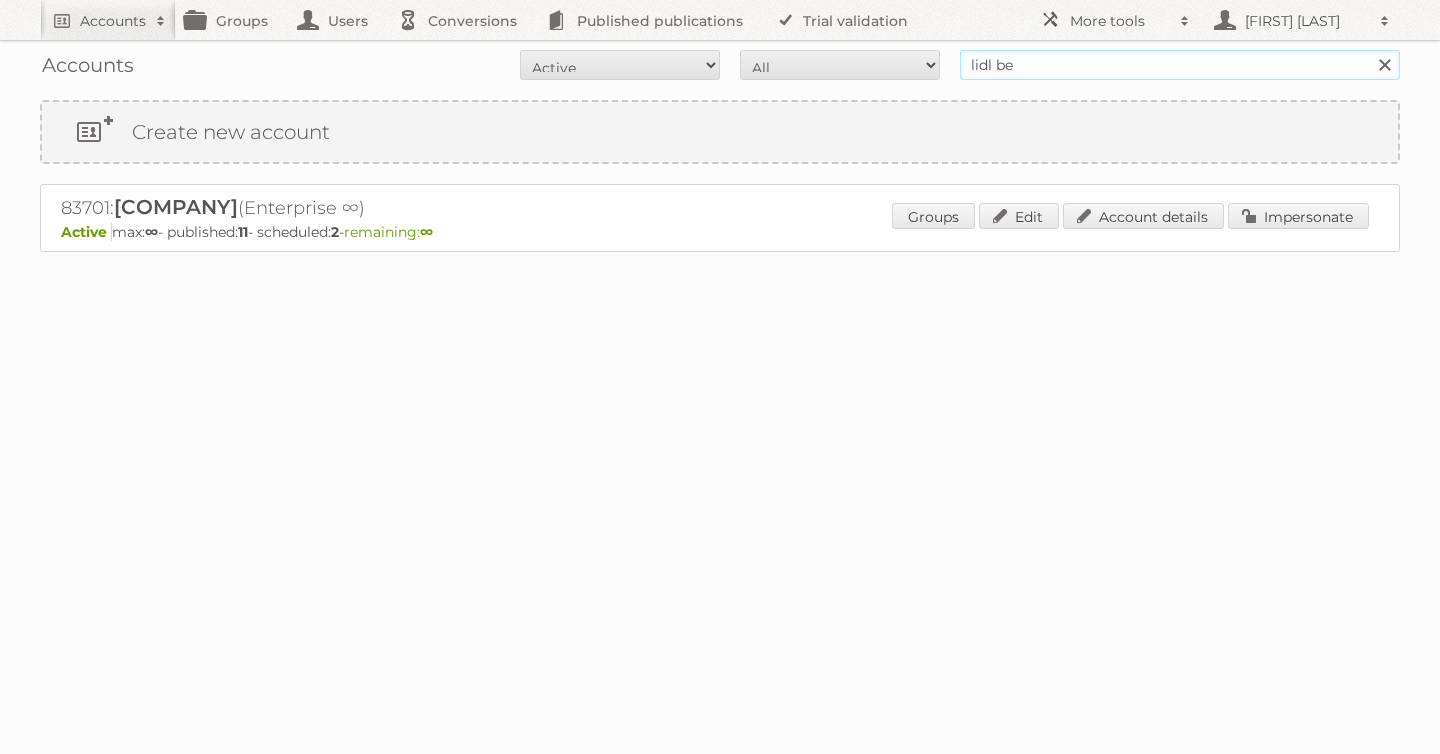 click on "Search" at bounding box center (1384, 65) 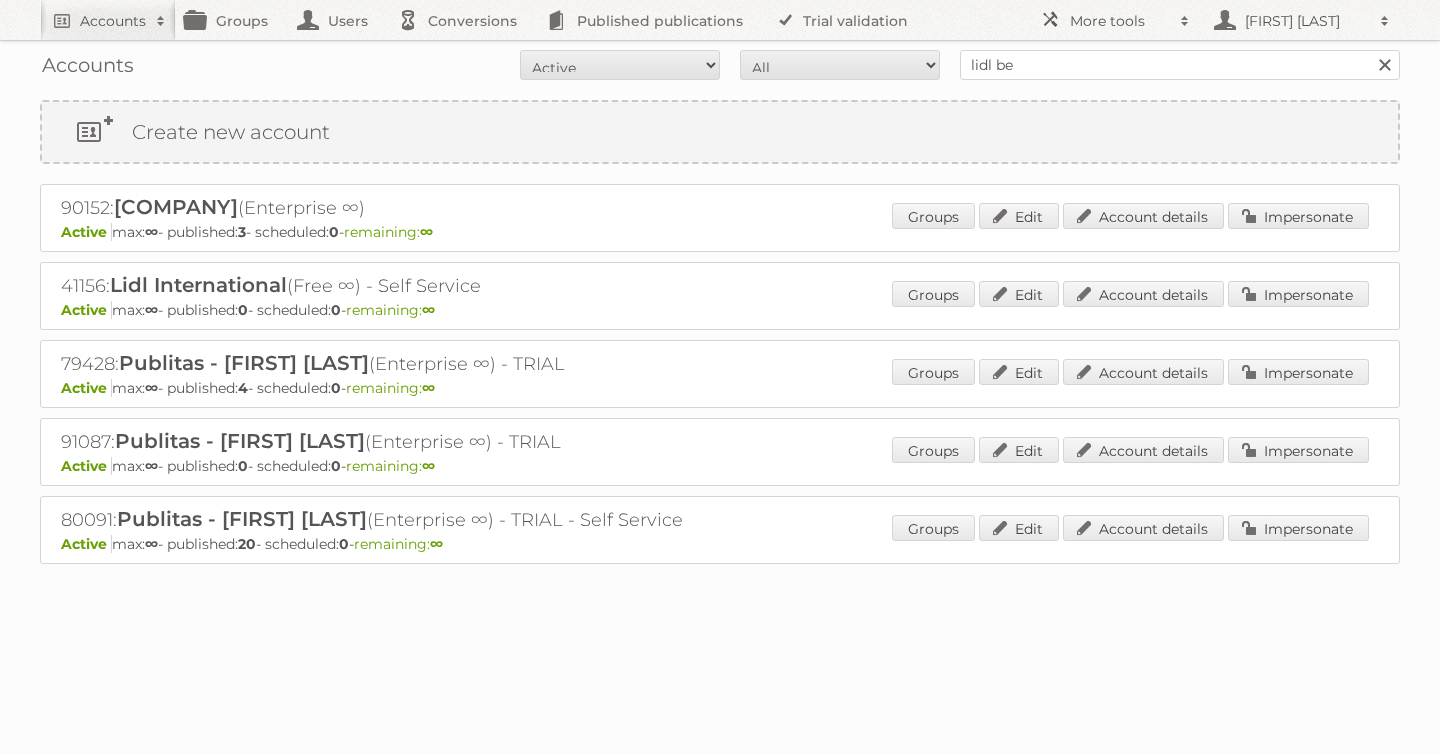 scroll, scrollTop: 0, scrollLeft: 0, axis: both 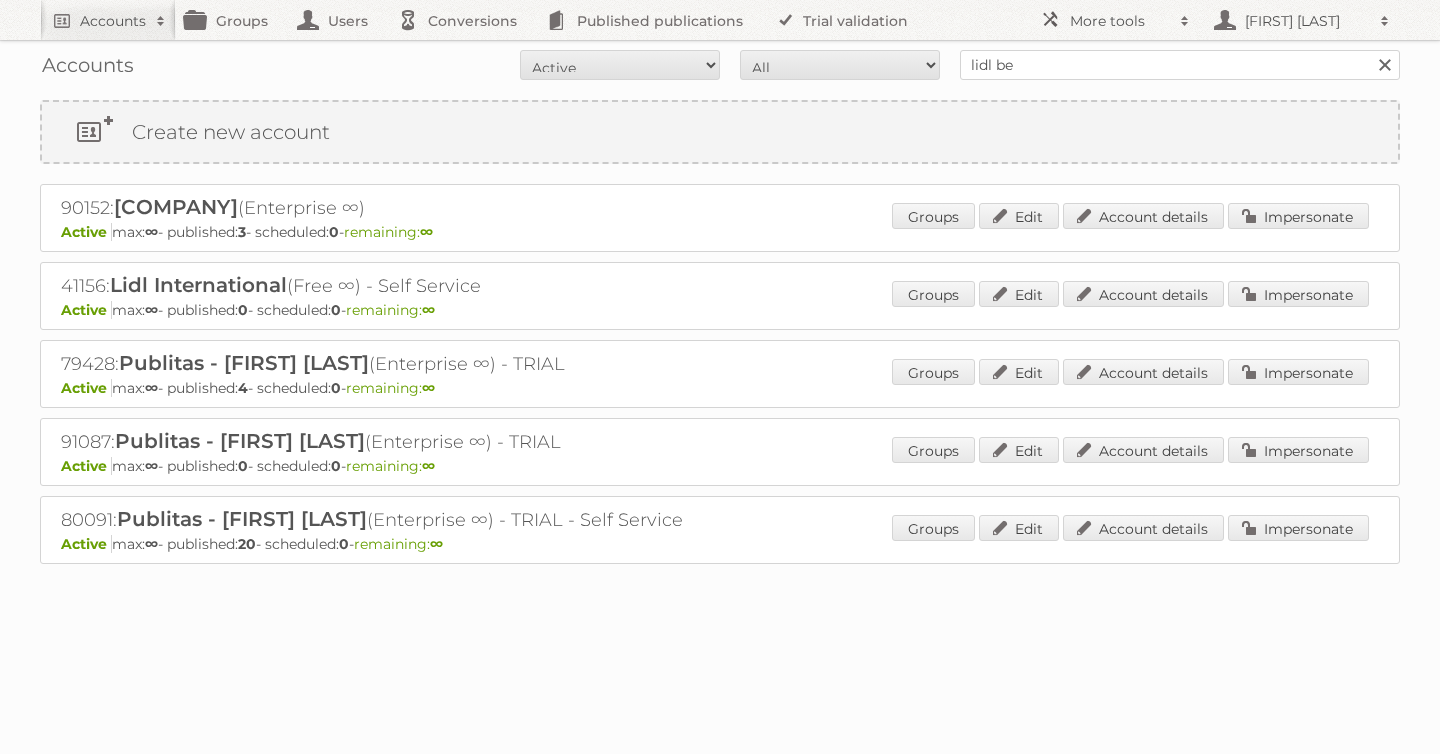 click on "Accounts
All Active Expired Pending All Paid Trials Self service lidl be Search
Create new account
90152:
Lidl Belgium & Luxemburg GmbH
(Enterprise  ∞)
Active
max:  ∞  - published:  3  - scheduled:  0  -  remaining:  ∞
Groups
Edit
Account details
Impersonate
41156:
Lidl International
(Free  ∞)
- Self Service
Active
max:  ∞  - published:  0  - scheduled:  0  -  remaining:  ∞
Groups
Edit
Account details
Impersonate
79428:
Publitas - [FIRST] [LAST]
(Enterprise  ∞) - TRIAL
Active
max:  ∞  - published:  4  - scheduled:  0  -  remaining:  ∞
Groups
Edit" at bounding box center [720, 332] 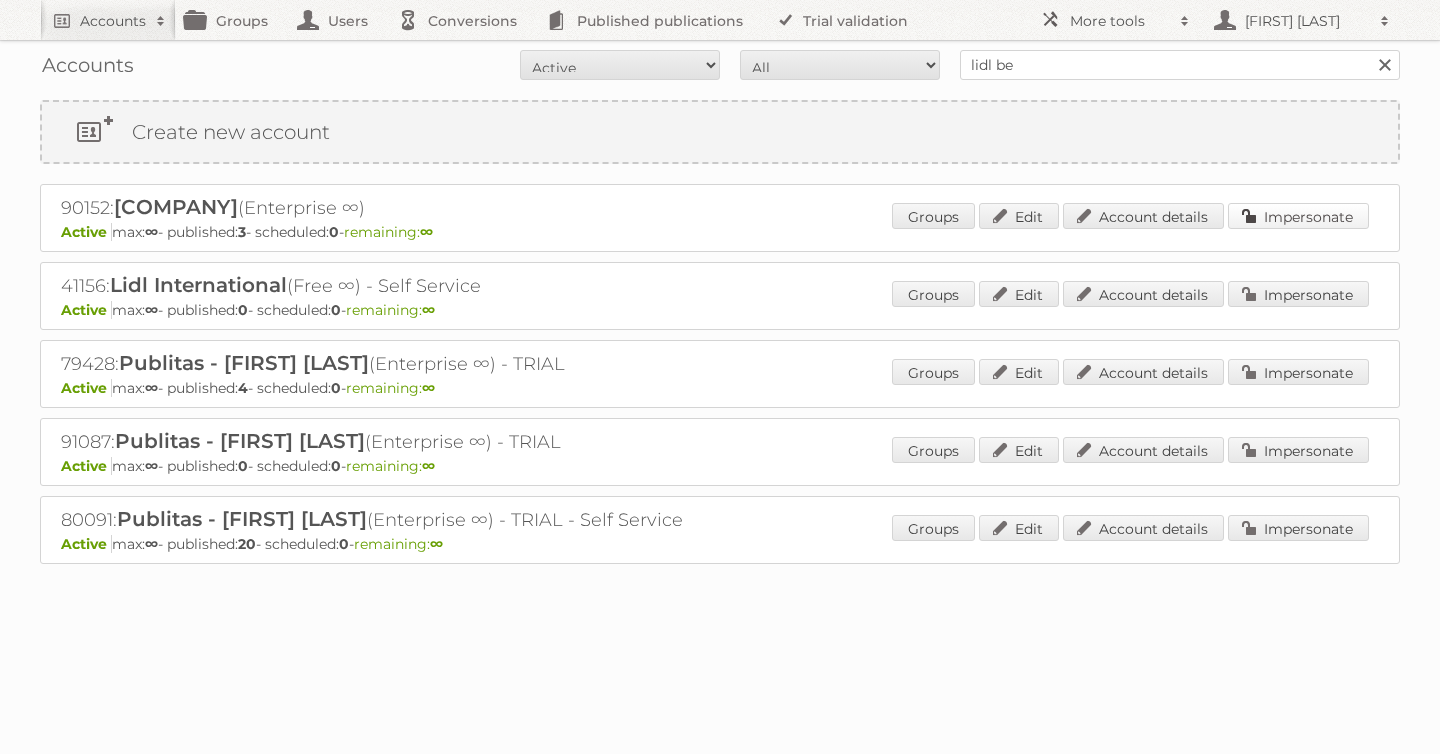 click on "Impersonate" at bounding box center (1298, 216) 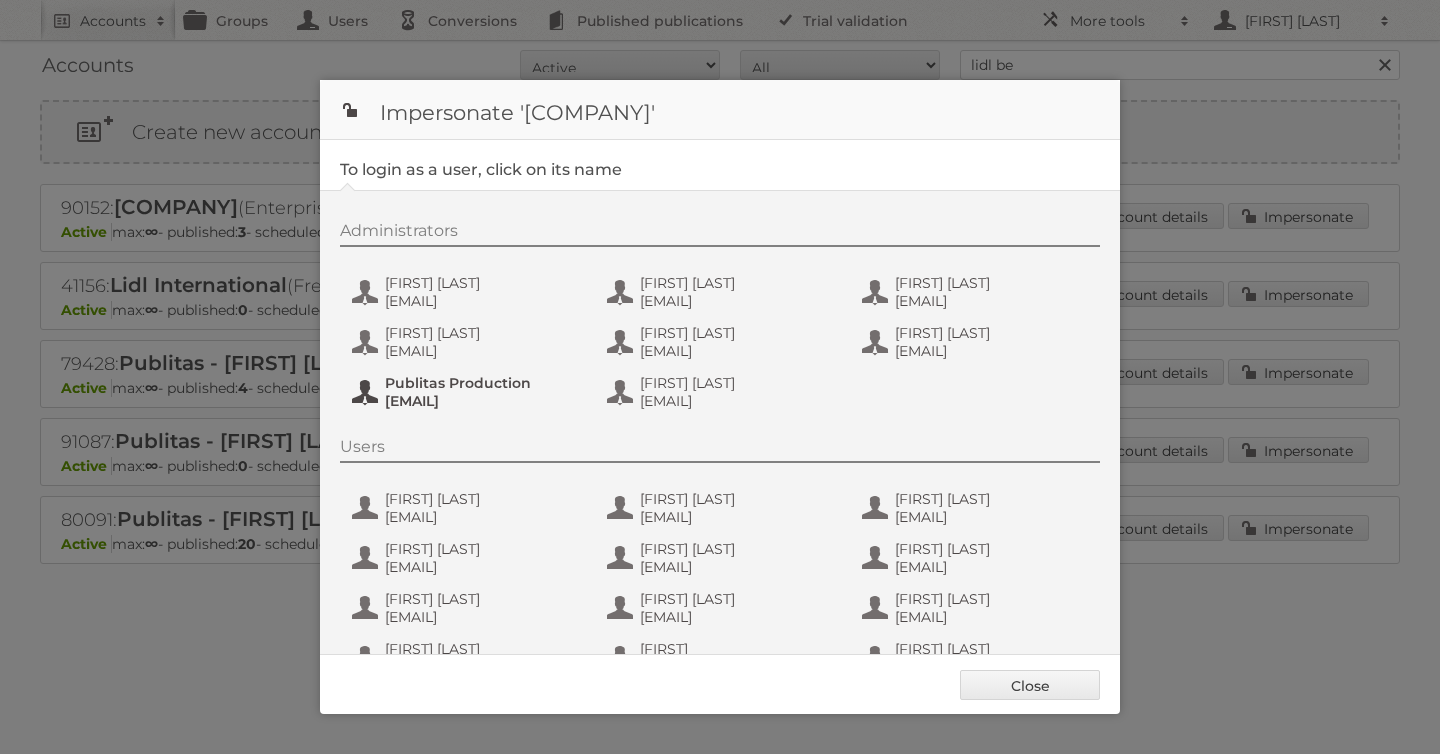 click on "[COMPANY] - [EMAIL]" at bounding box center (467, 392) 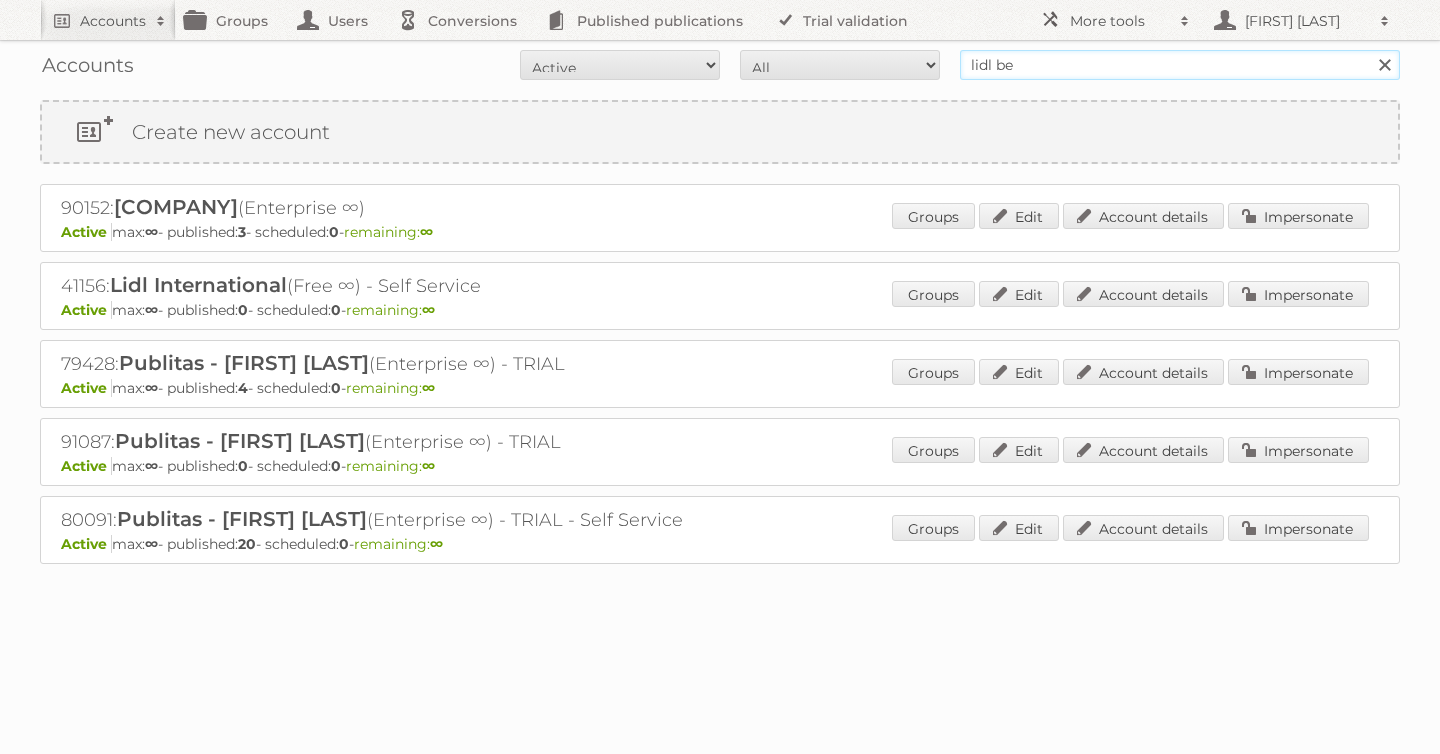 drag, startPoint x: 1043, startPoint y: 64, endPoint x: 801, endPoint y: 48, distance: 242.52835 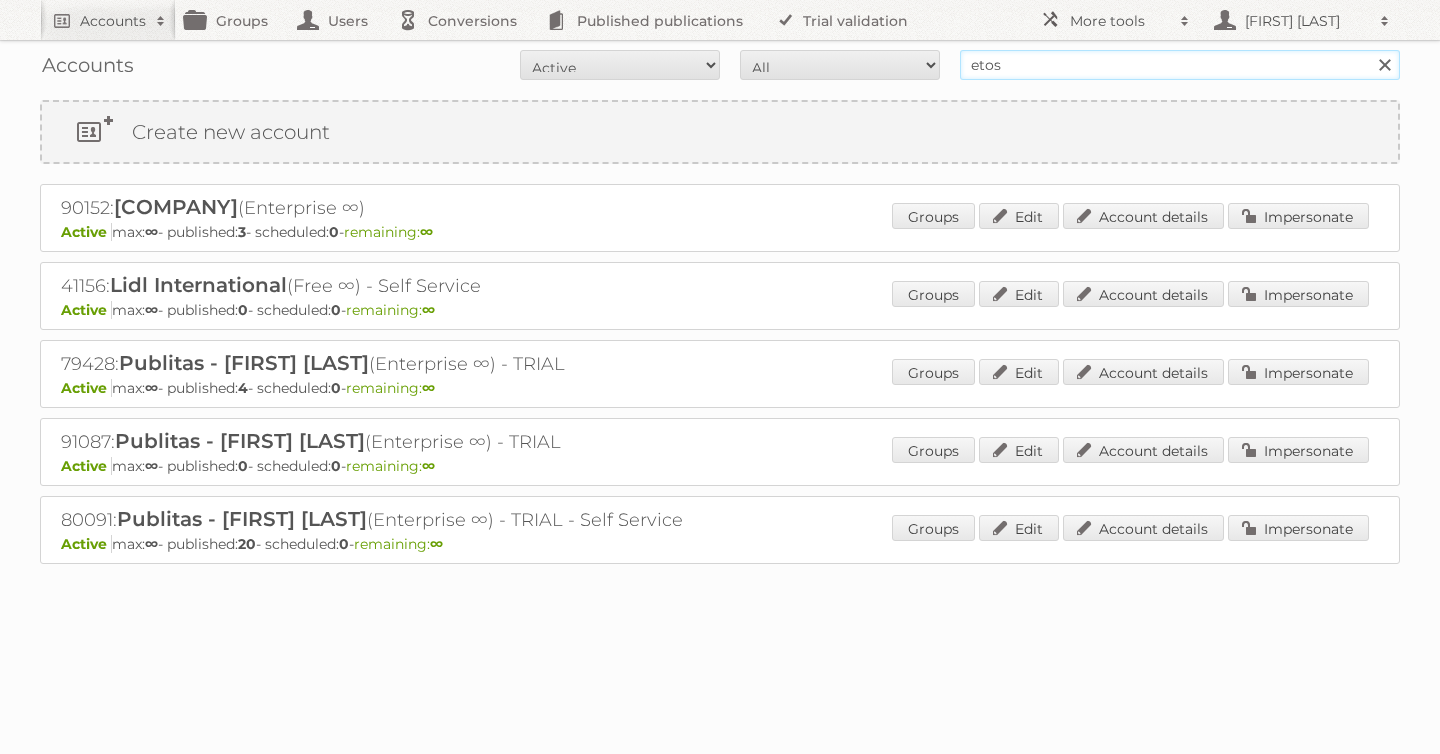 type on "etos" 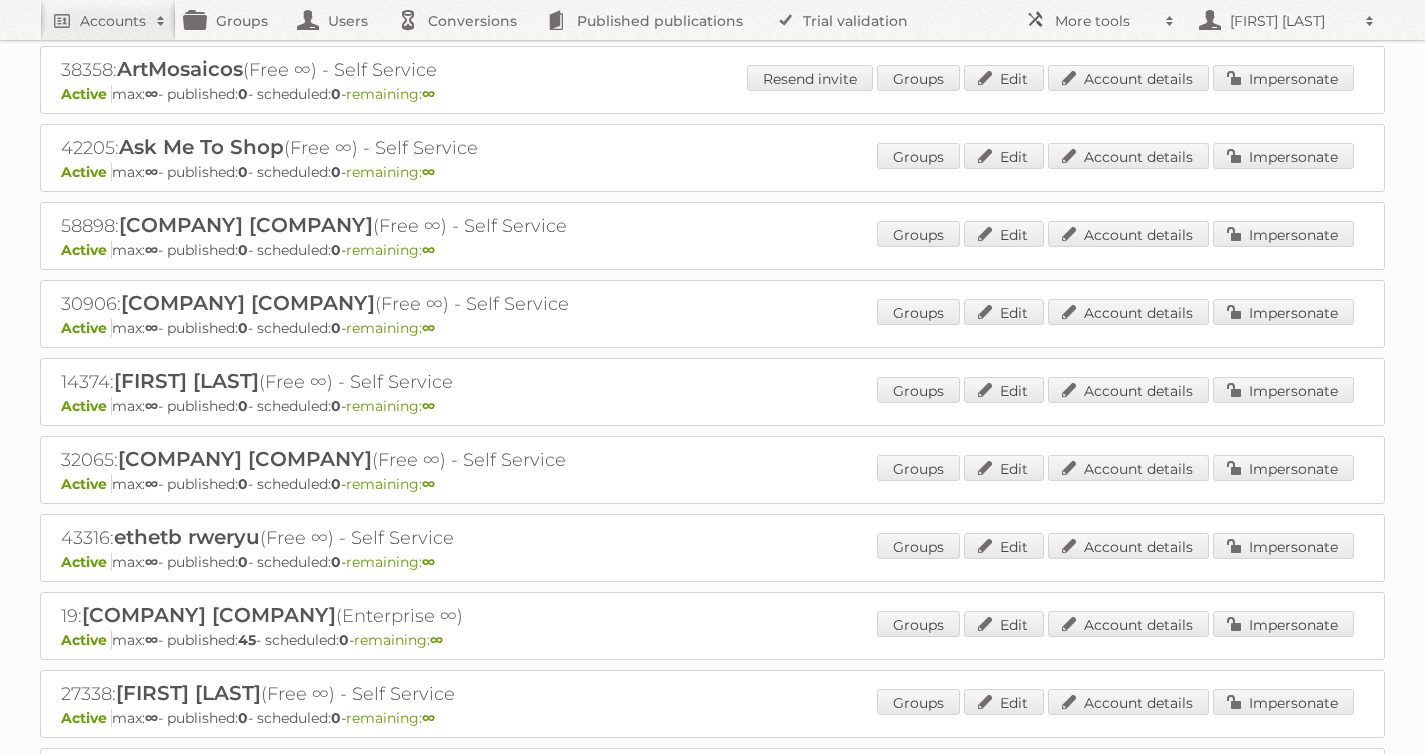 scroll, scrollTop: 222, scrollLeft: 0, axis: vertical 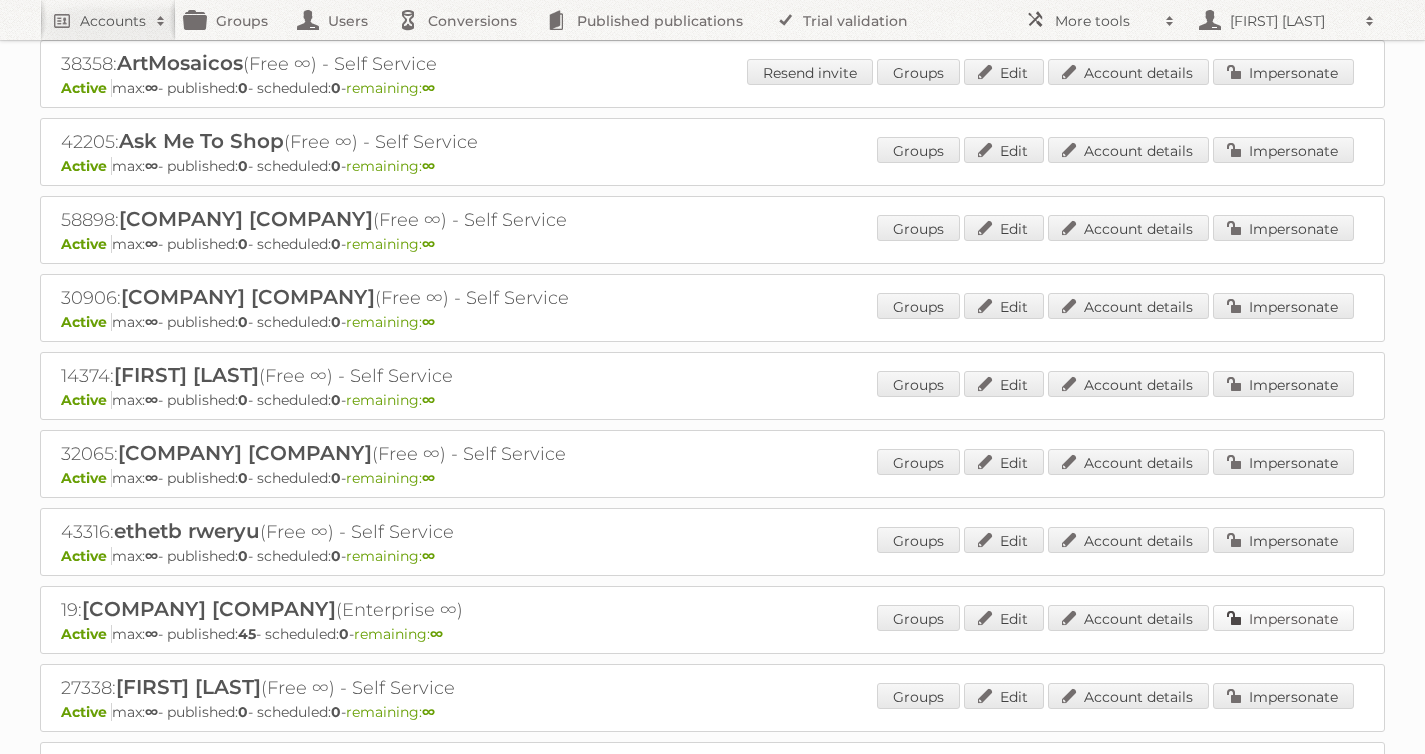 click on "Impersonate" at bounding box center (1283, 618) 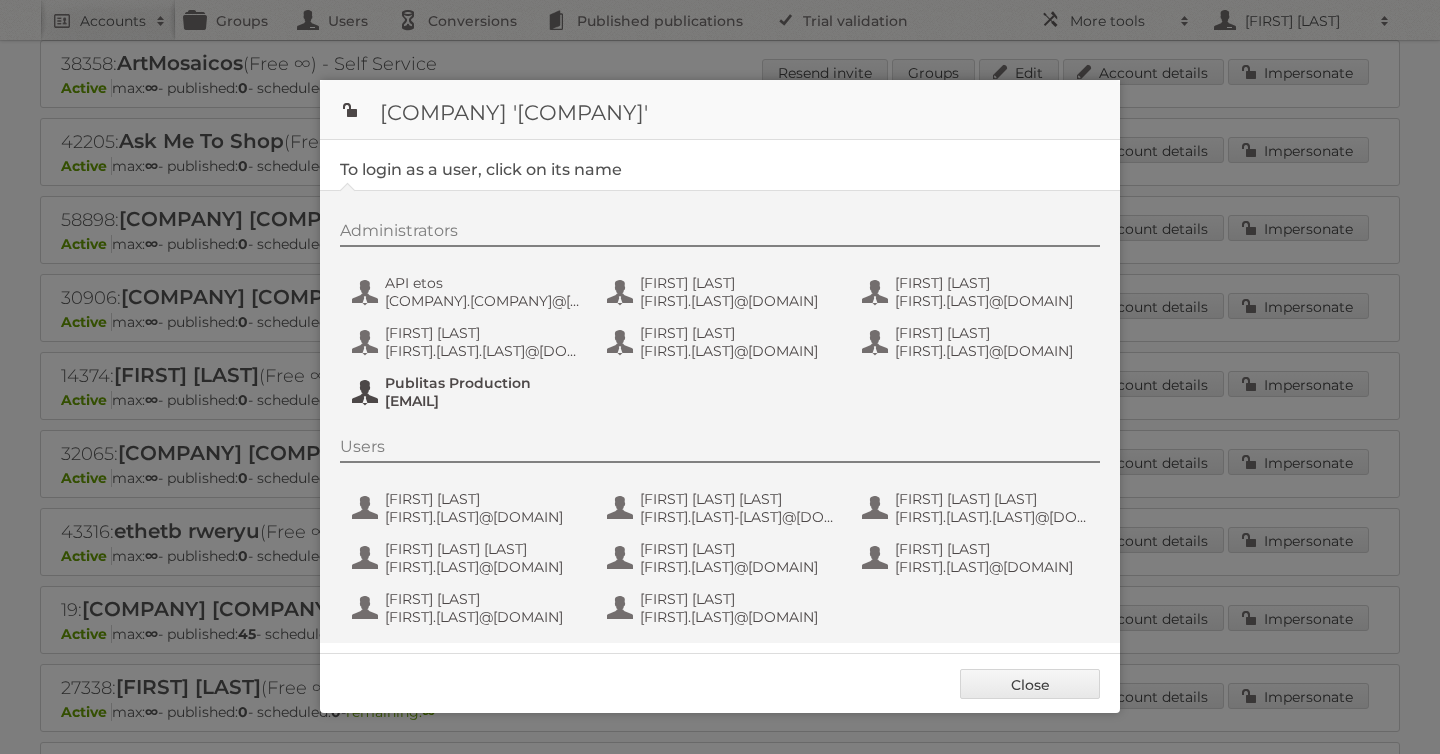 click on "fs+etos@publitas.com" at bounding box center (482, 401) 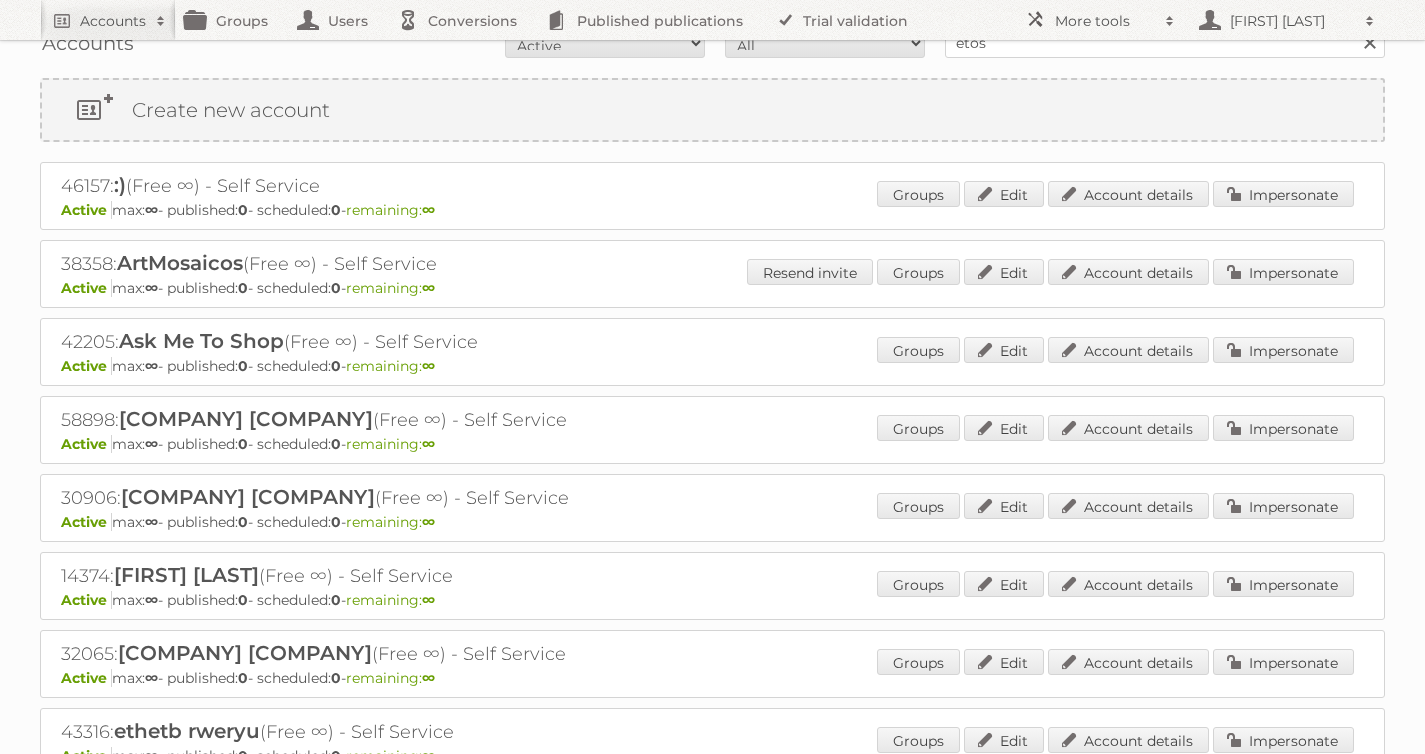 scroll, scrollTop: 0, scrollLeft: 0, axis: both 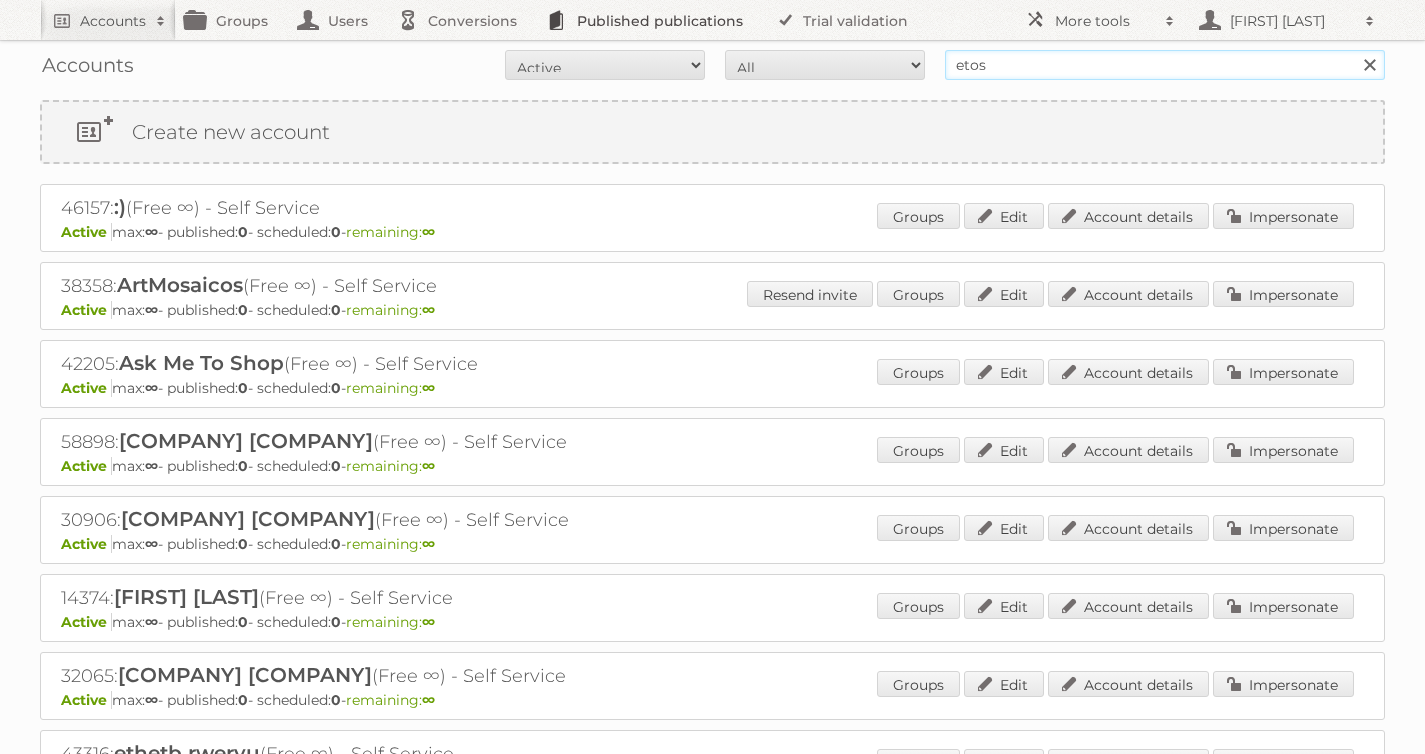 drag, startPoint x: 1037, startPoint y: 62, endPoint x: 598, endPoint y: 29, distance: 440.2386 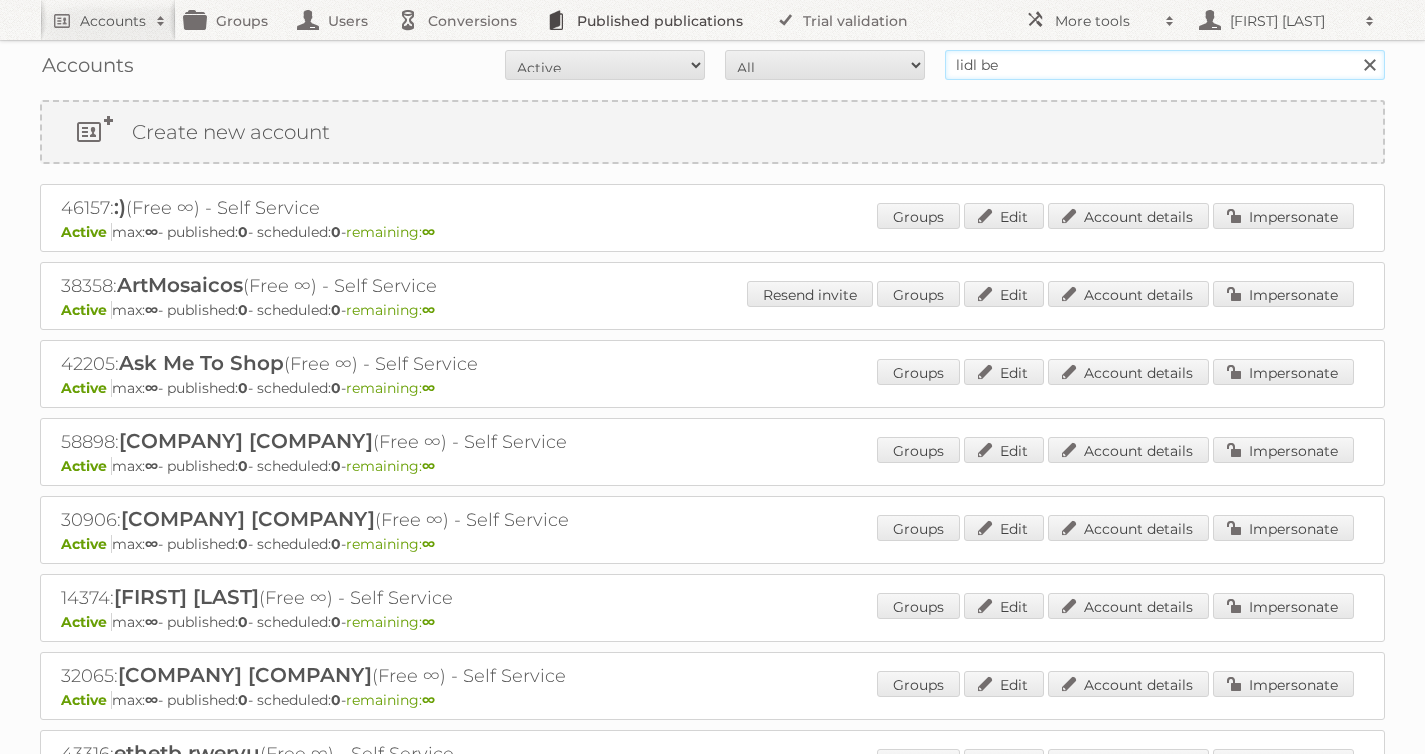 type on "lidl be" 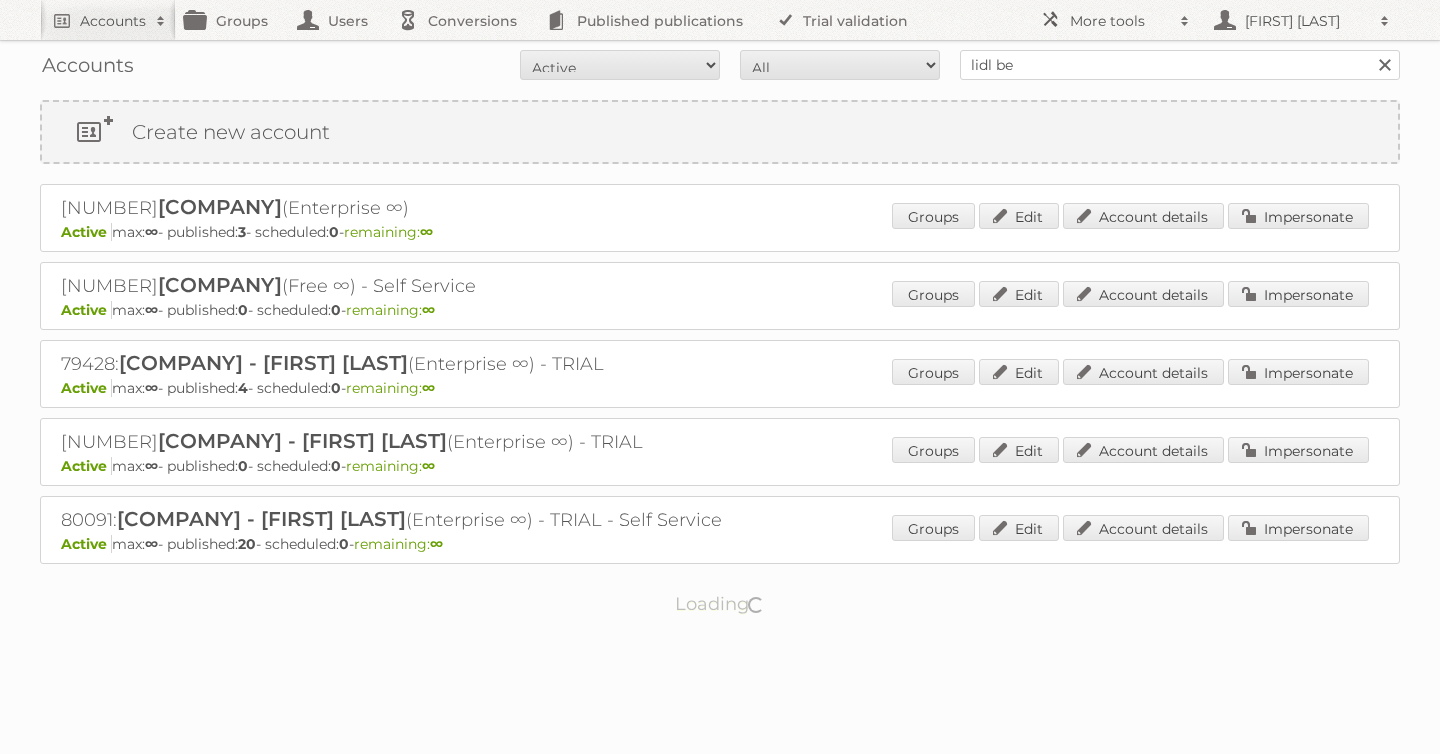 scroll, scrollTop: 0, scrollLeft: 0, axis: both 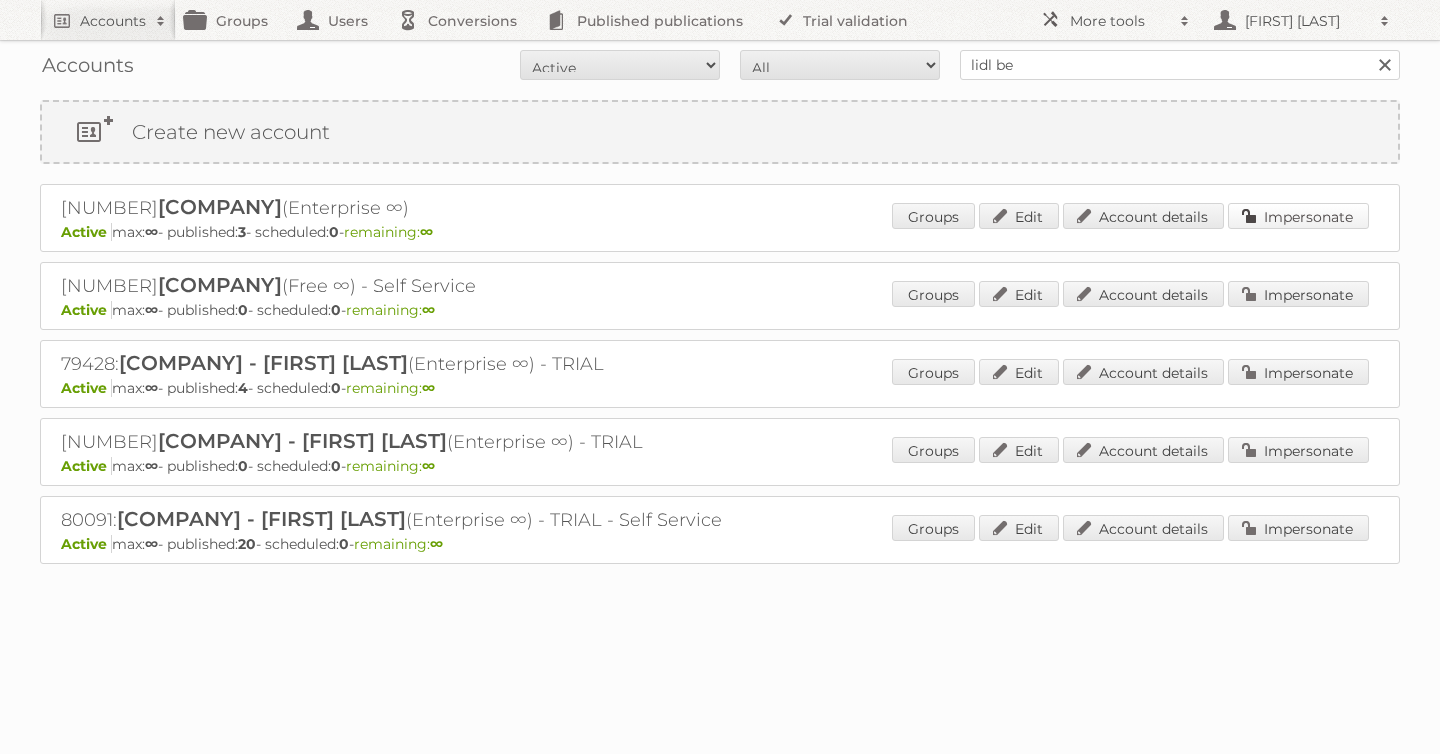 click on "Impersonate" at bounding box center [1298, 216] 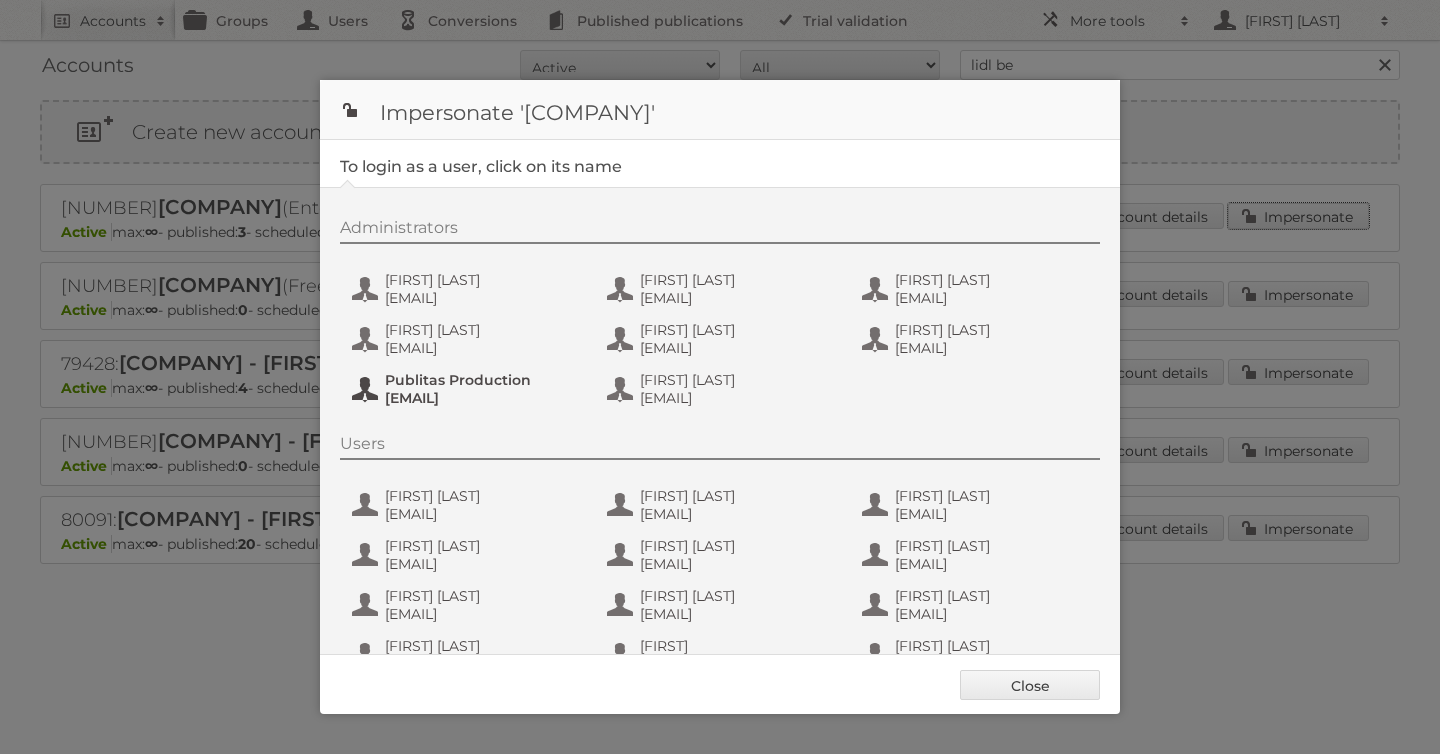 scroll, scrollTop: 4, scrollLeft: 0, axis: vertical 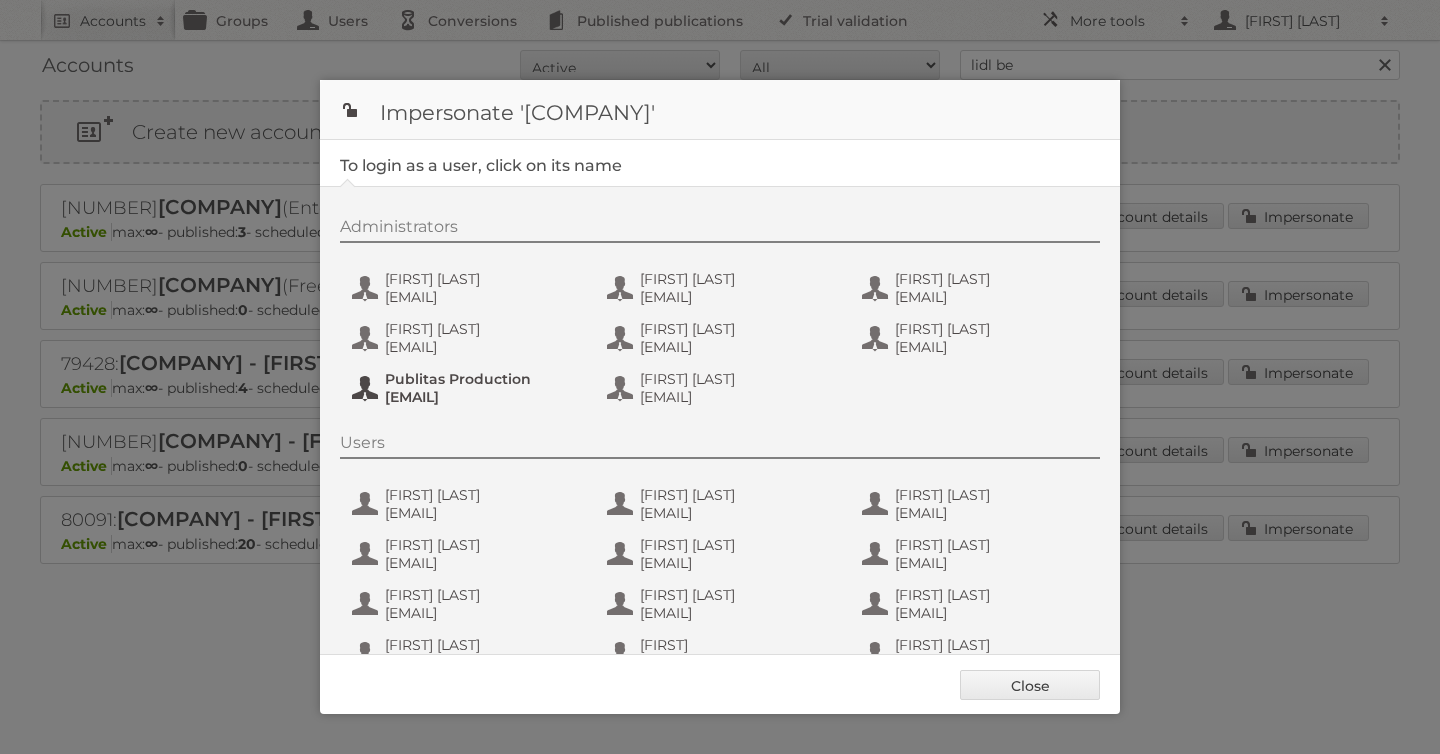 click on "[EMAIL]" at bounding box center [482, 397] 